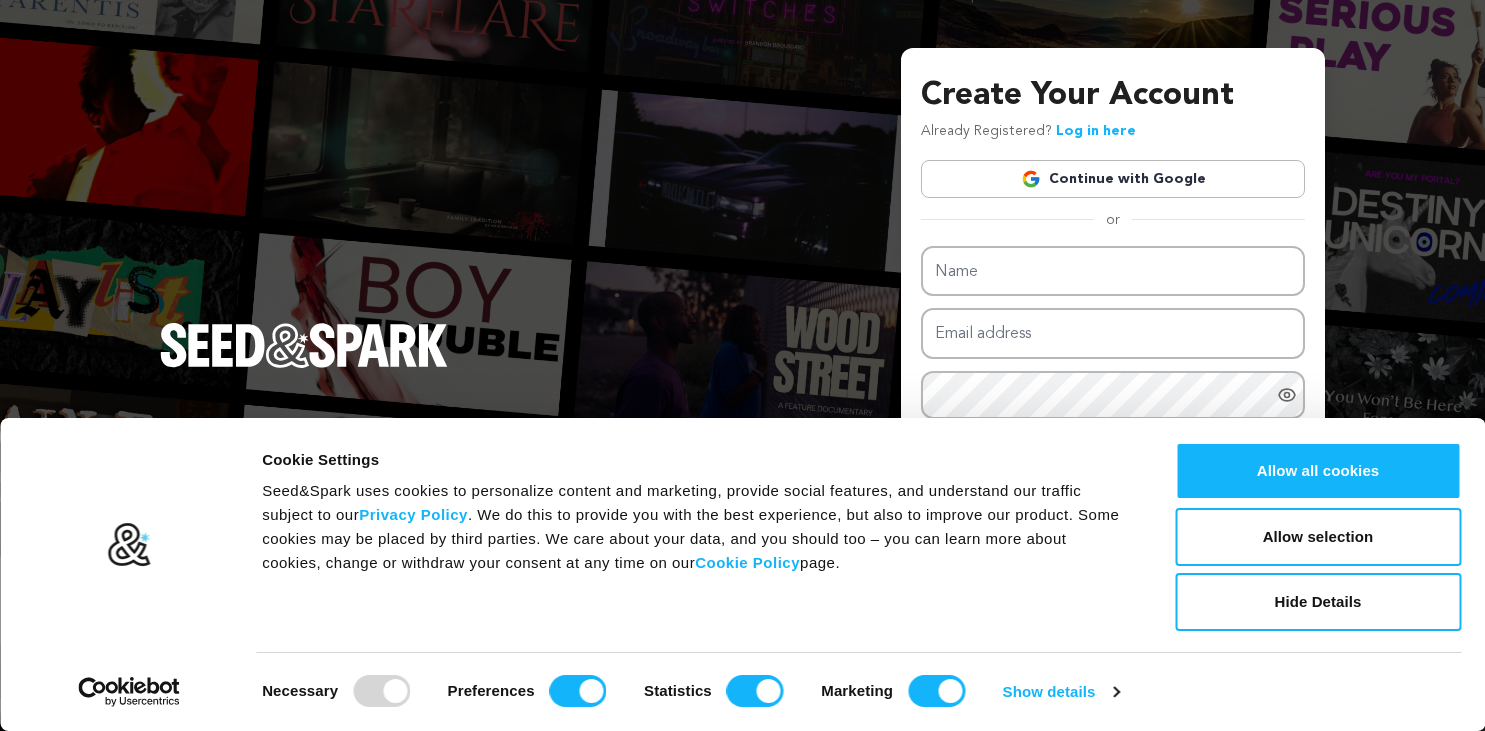scroll, scrollTop: 0, scrollLeft: 0, axis: both 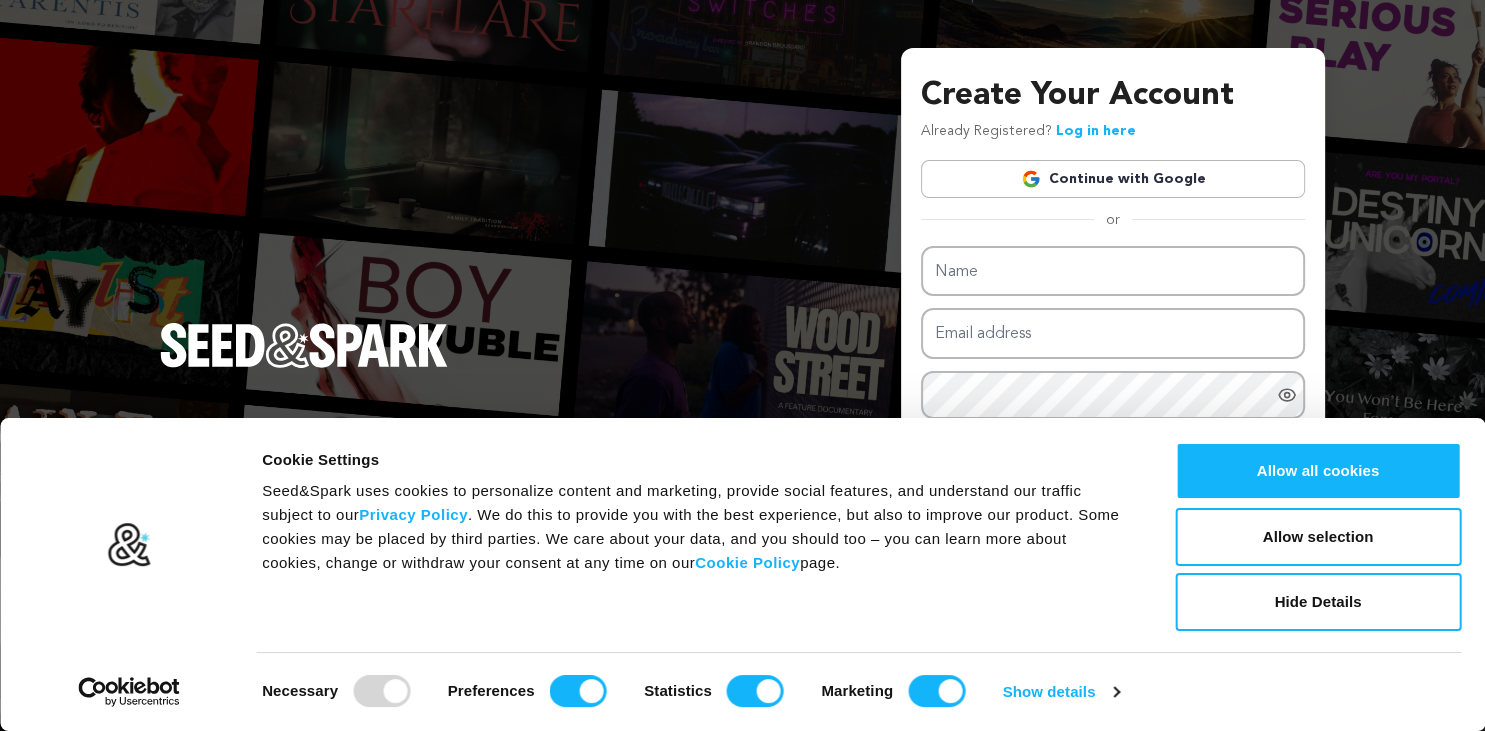 click on "Continue with Google" at bounding box center [1113, 179] 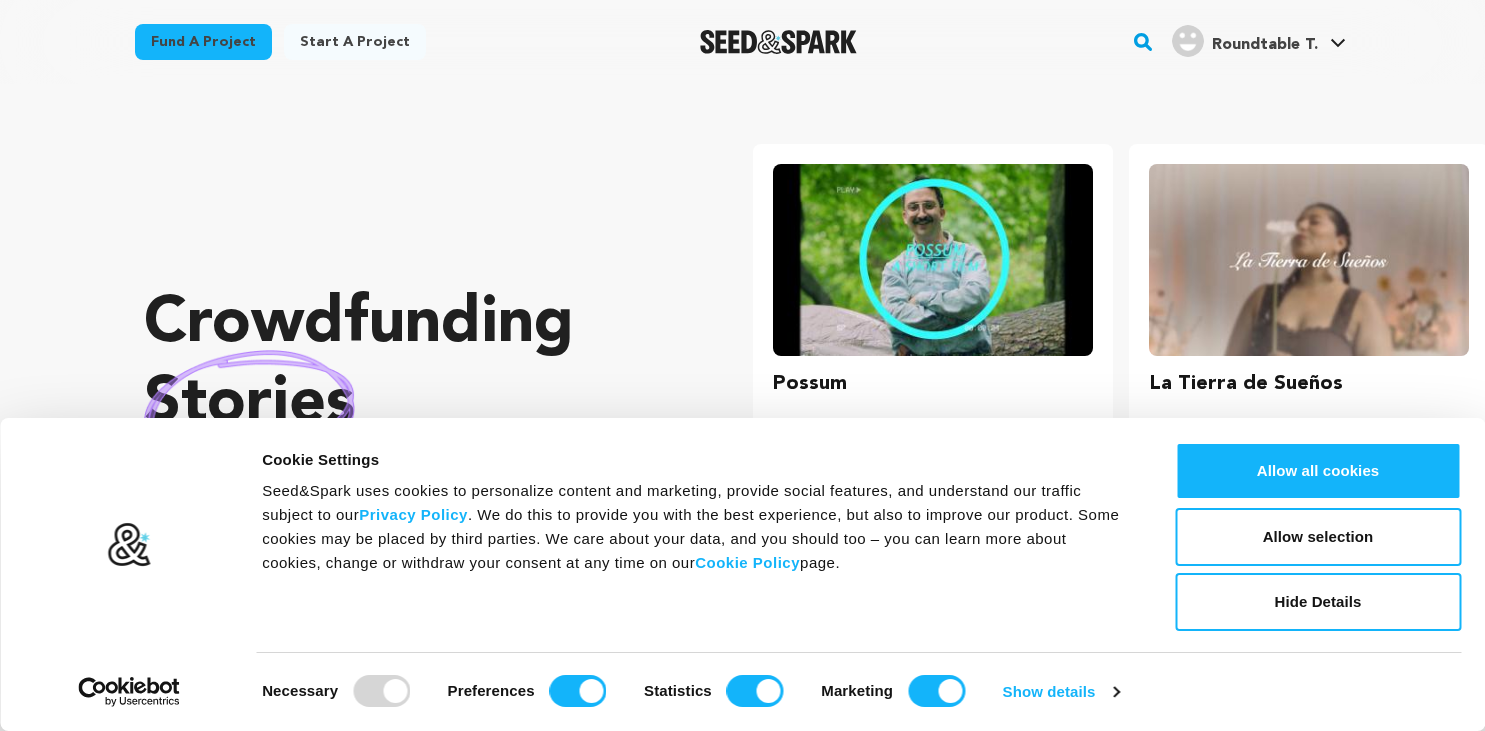 scroll, scrollTop: 0, scrollLeft: 0, axis: both 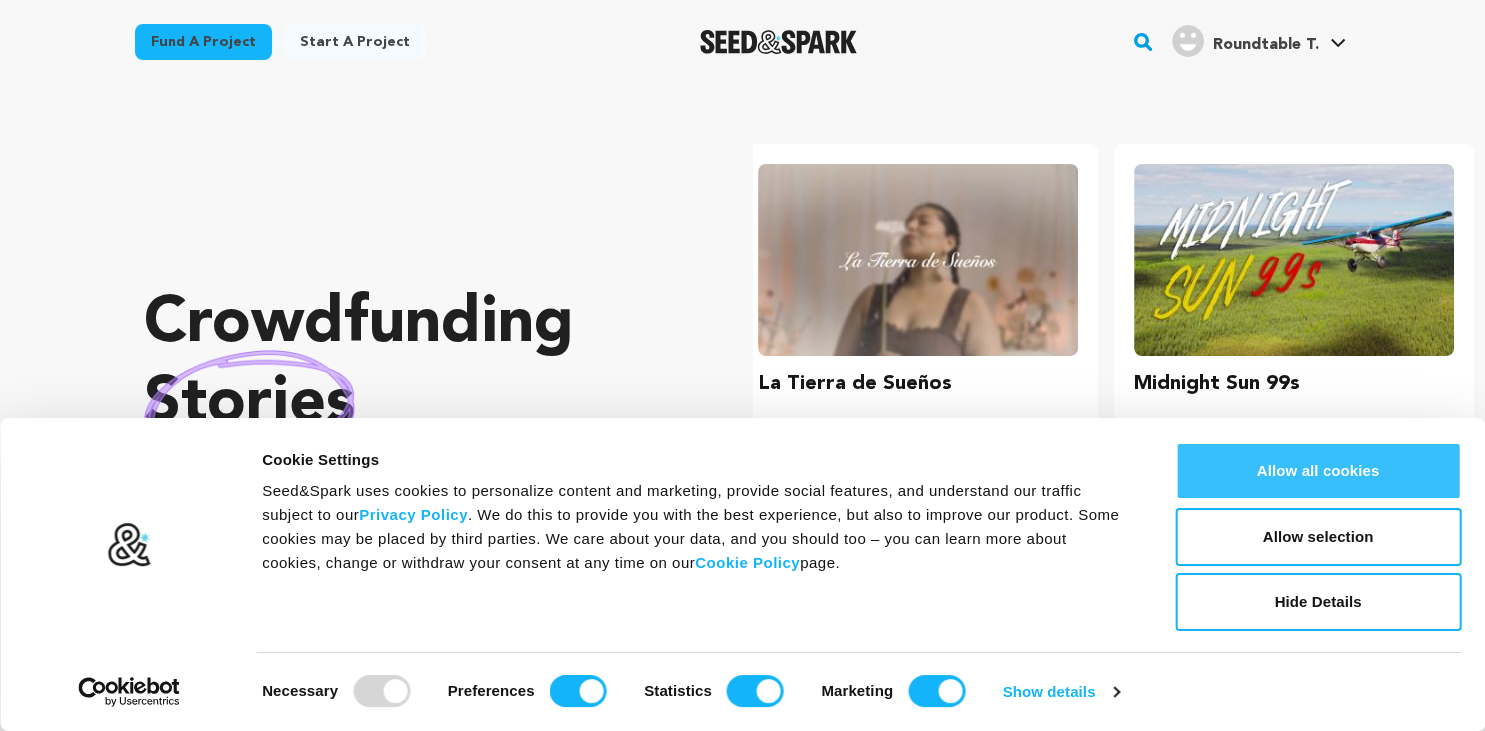 click on "Allow all cookies" at bounding box center [1318, 471] 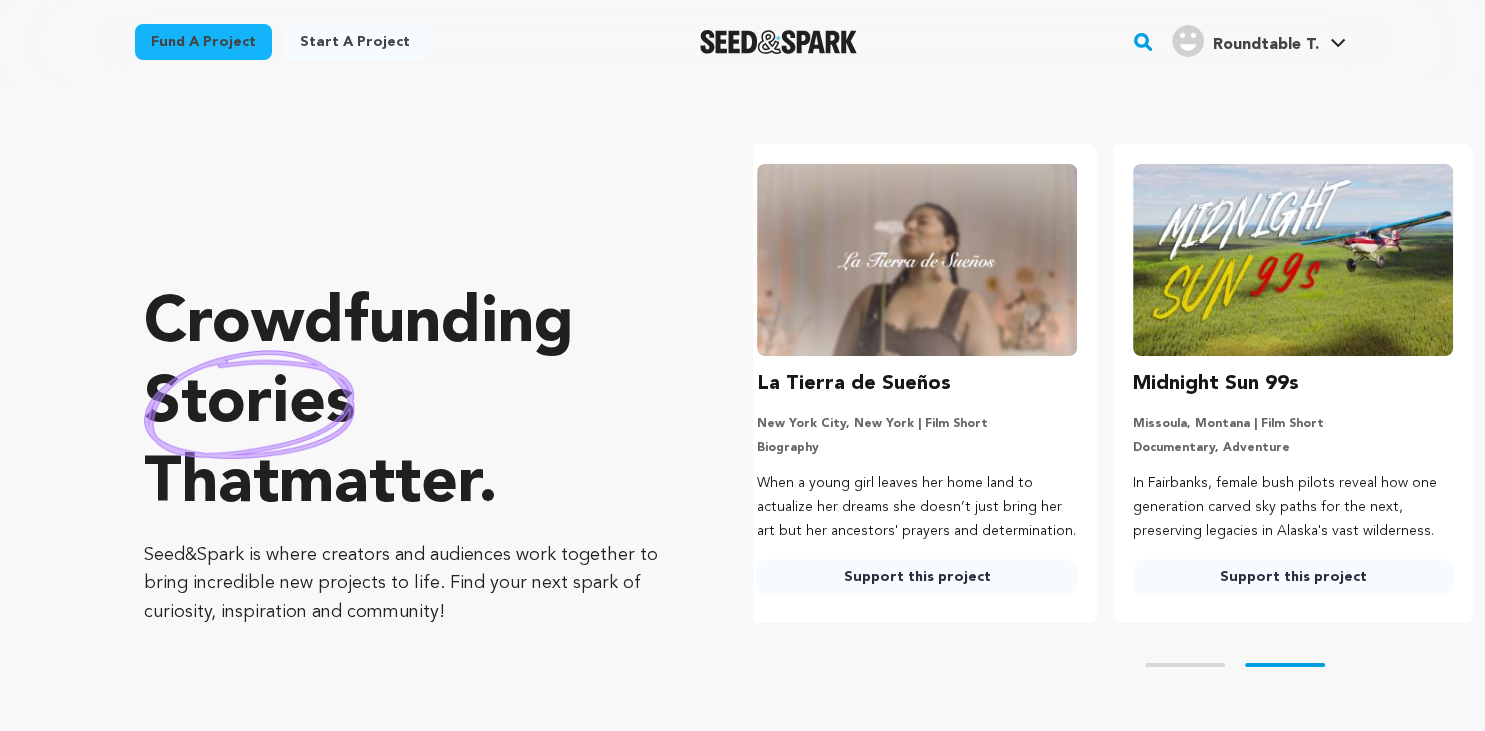 click on "Roundtable T." at bounding box center (1265, 45) 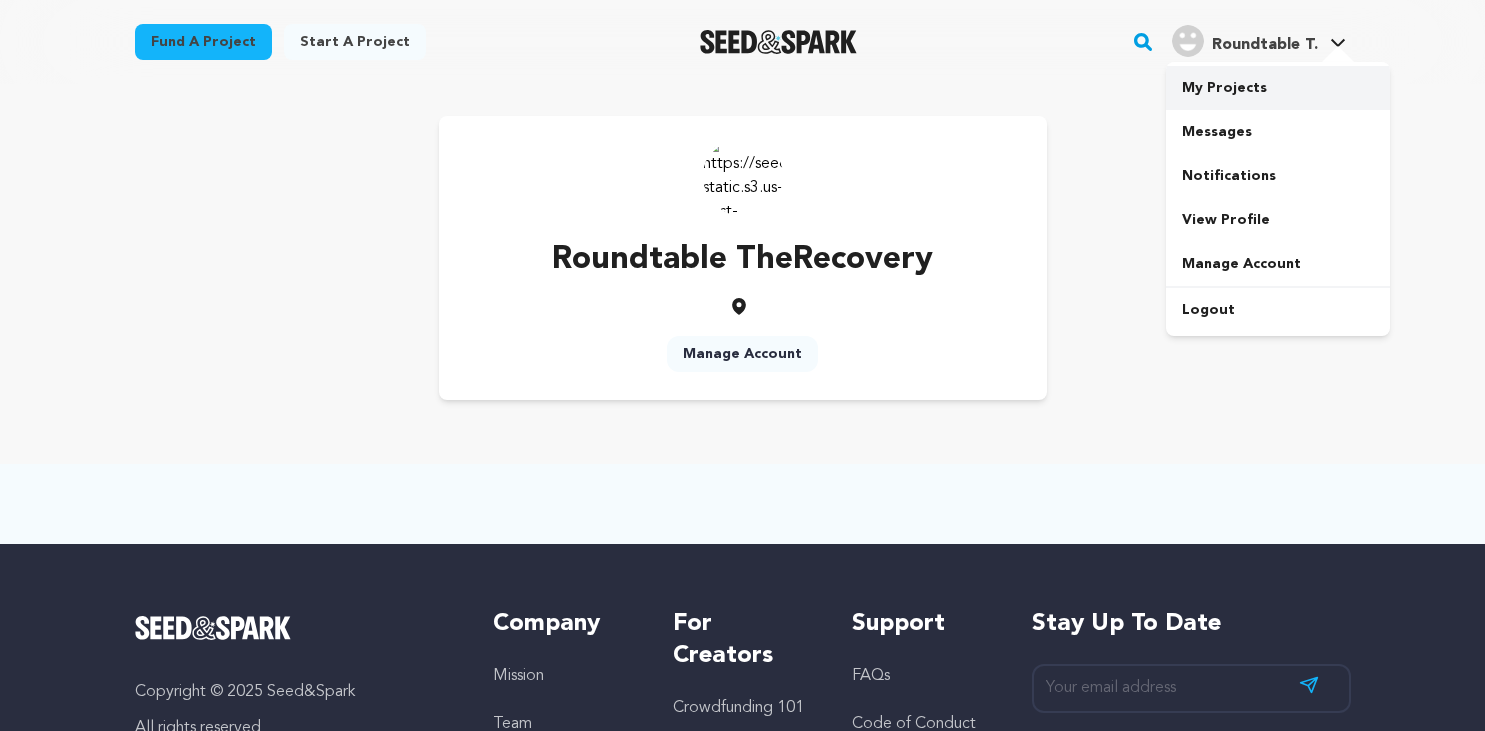 scroll, scrollTop: 0, scrollLeft: 0, axis: both 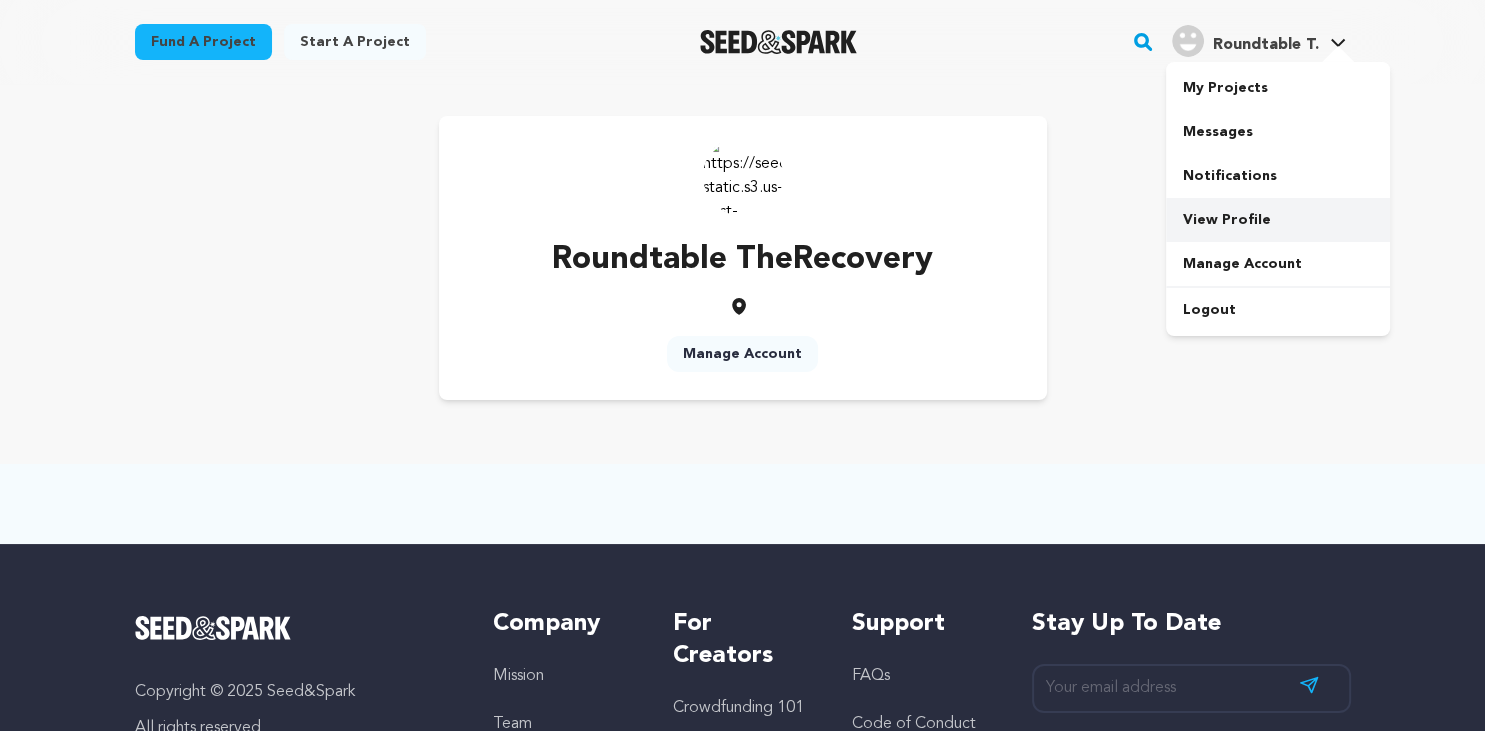 click on "View Profile" at bounding box center (1278, 220) 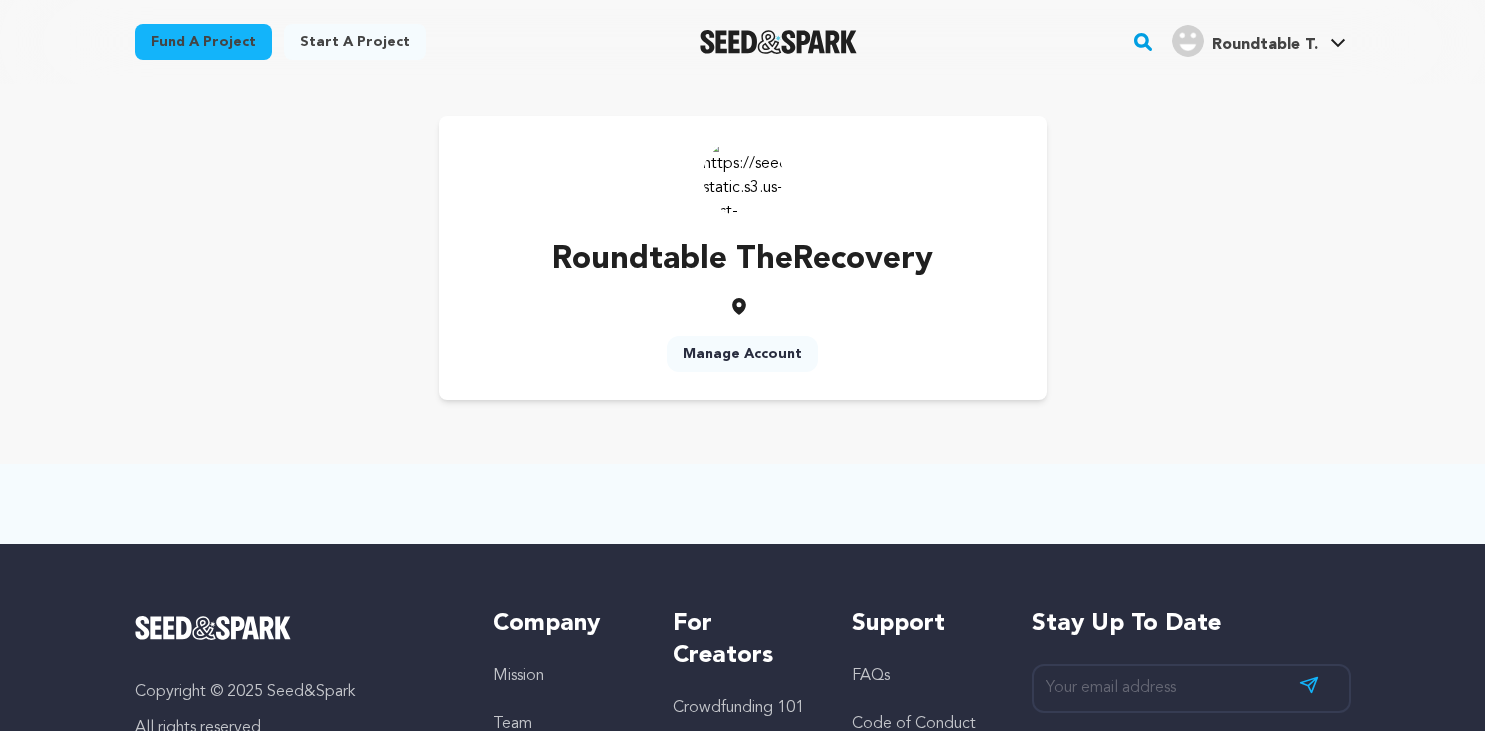 scroll, scrollTop: 0, scrollLeft: 0, axis: both 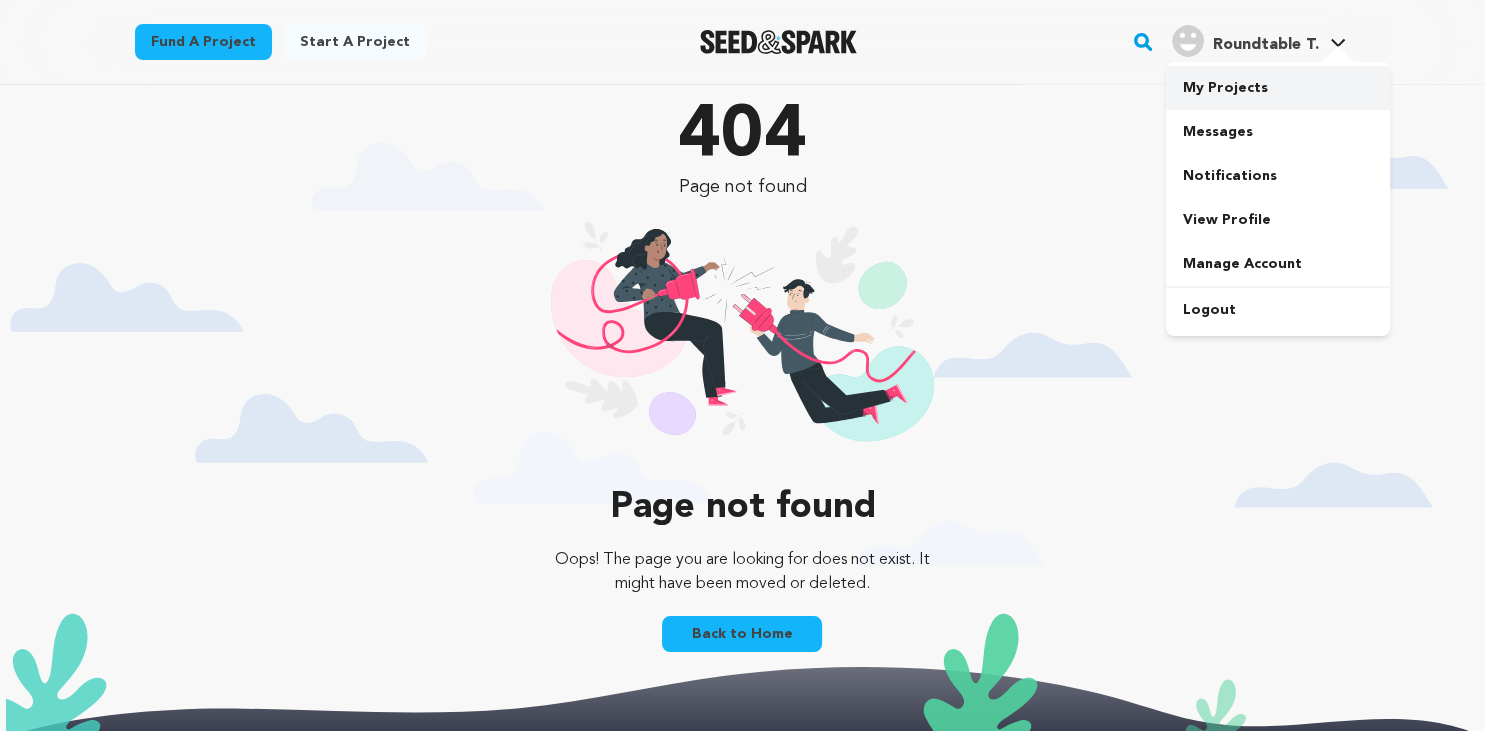 click on "My Projects" at bounding box center (1278, 88) 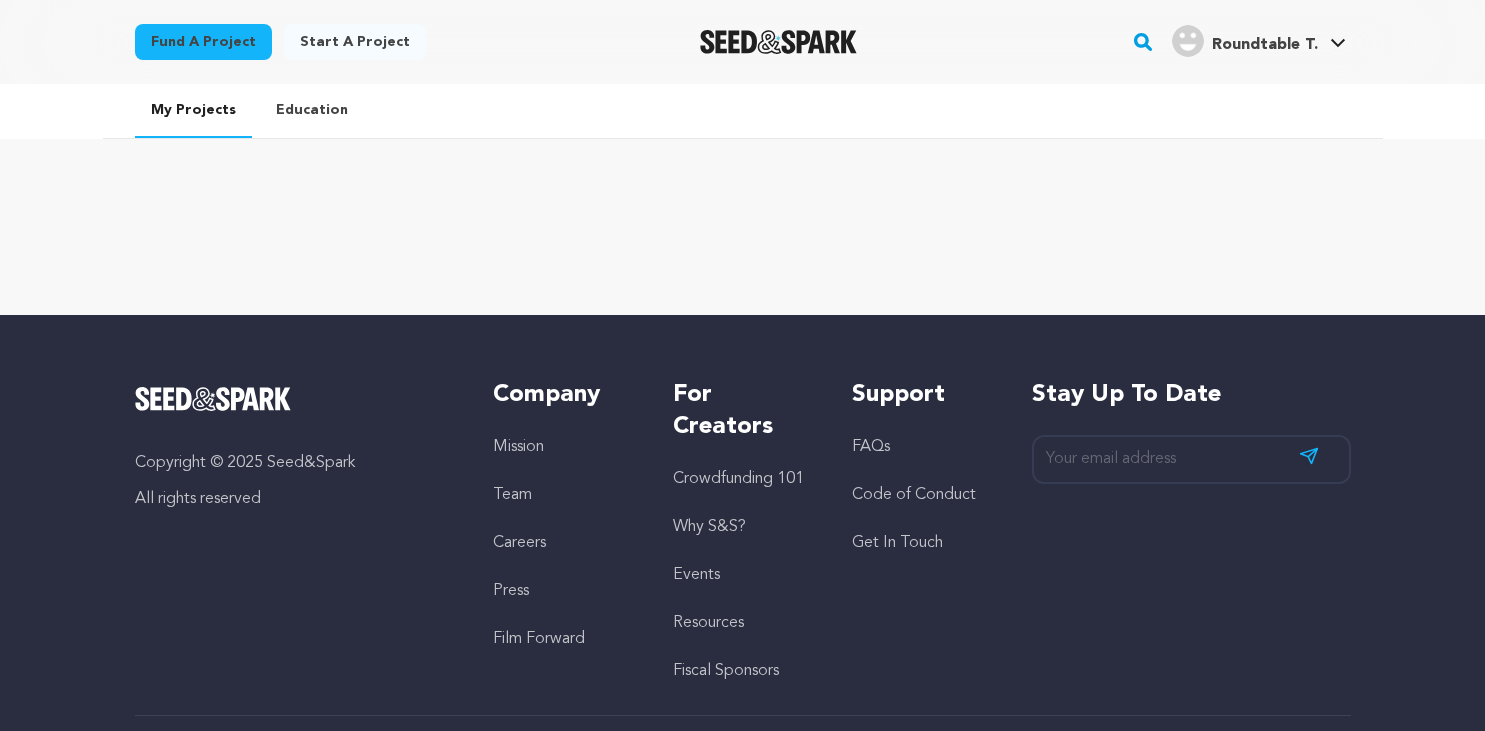 scroll, scrollTop: 0, scrollLeft: 0, axis: both 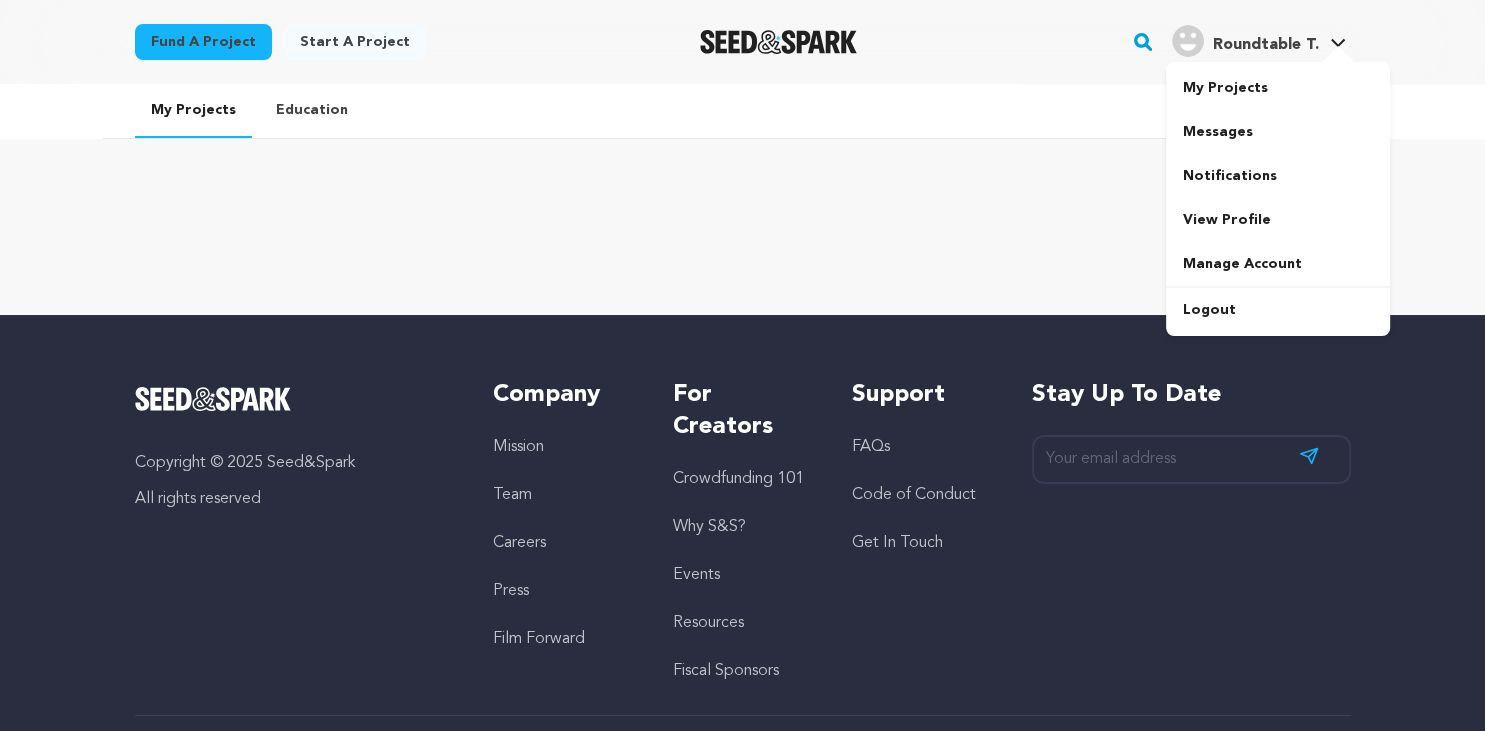 click on "Roundtable T." at bounding box center (1265, 45) 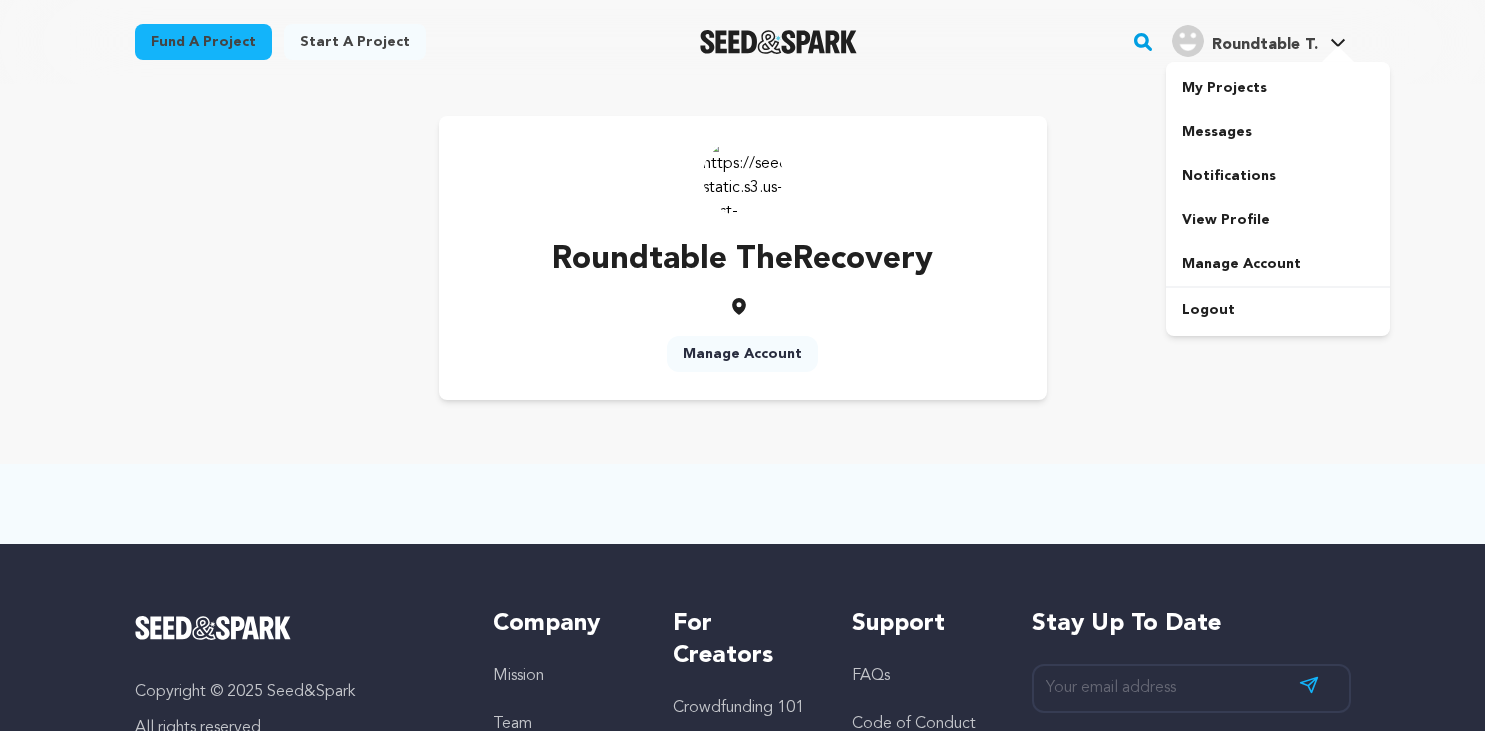 scroll, scrollTop: 0, scrollLeft: 0, axis: both 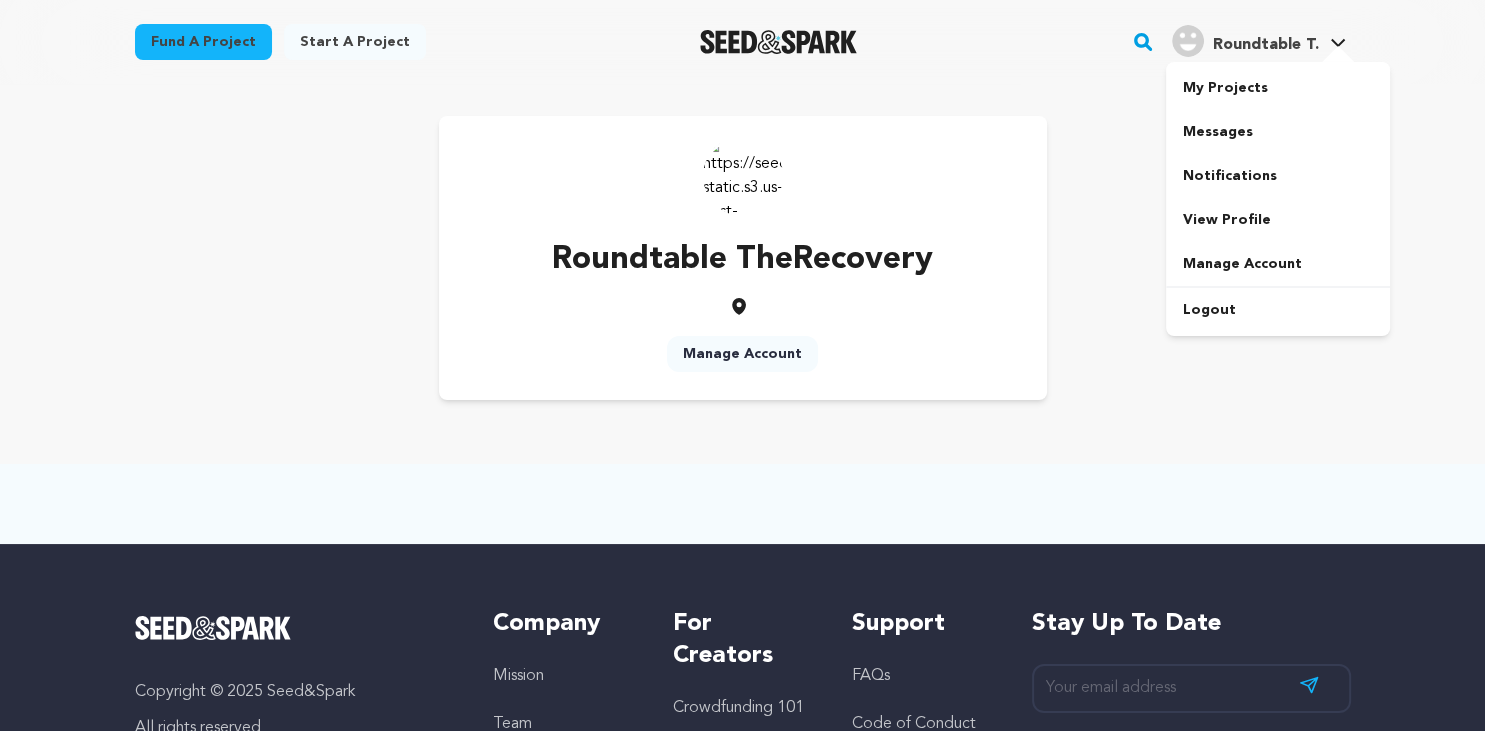 click on "View Profile" at bounding box center [1278, 220] 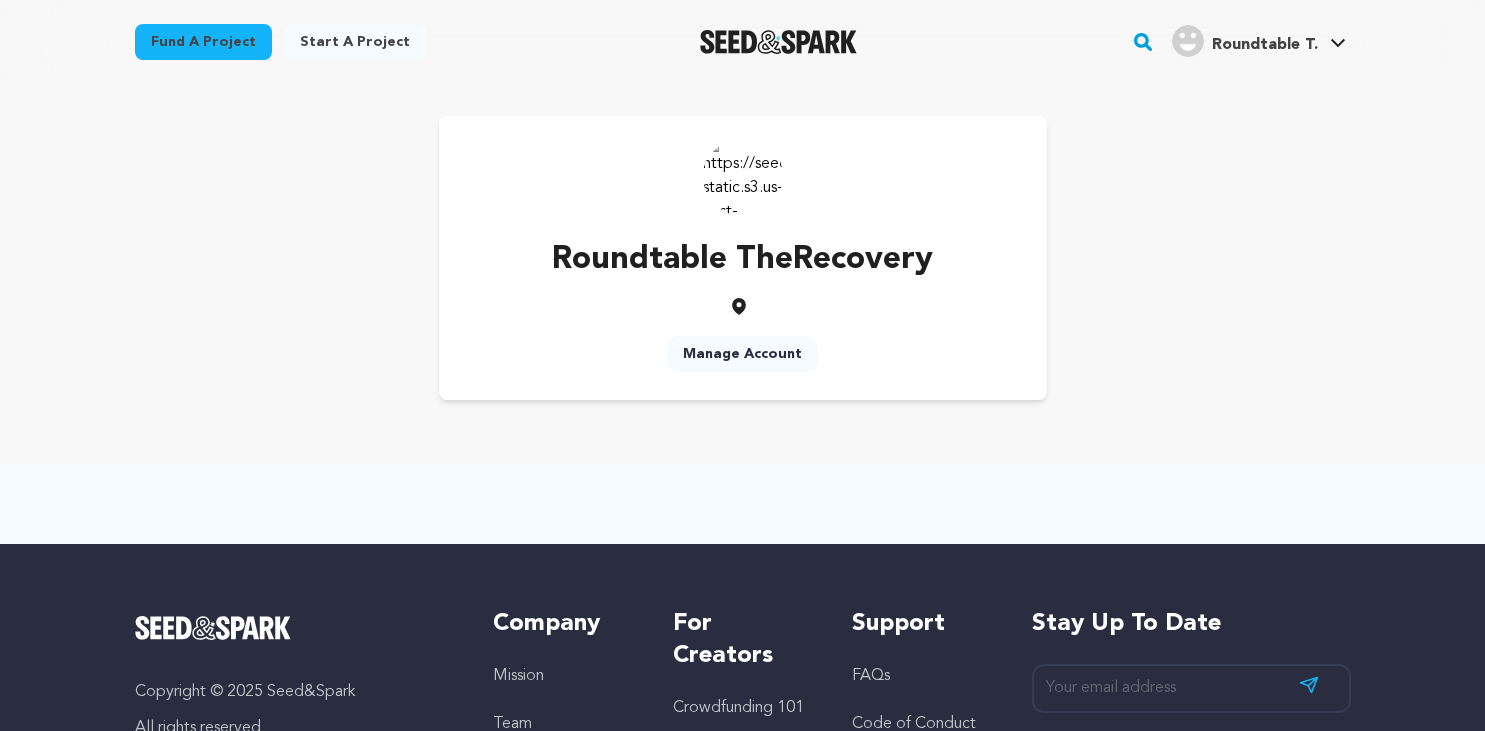 scroll, scrollTop: 0, scrollLeft: 0, axis: both 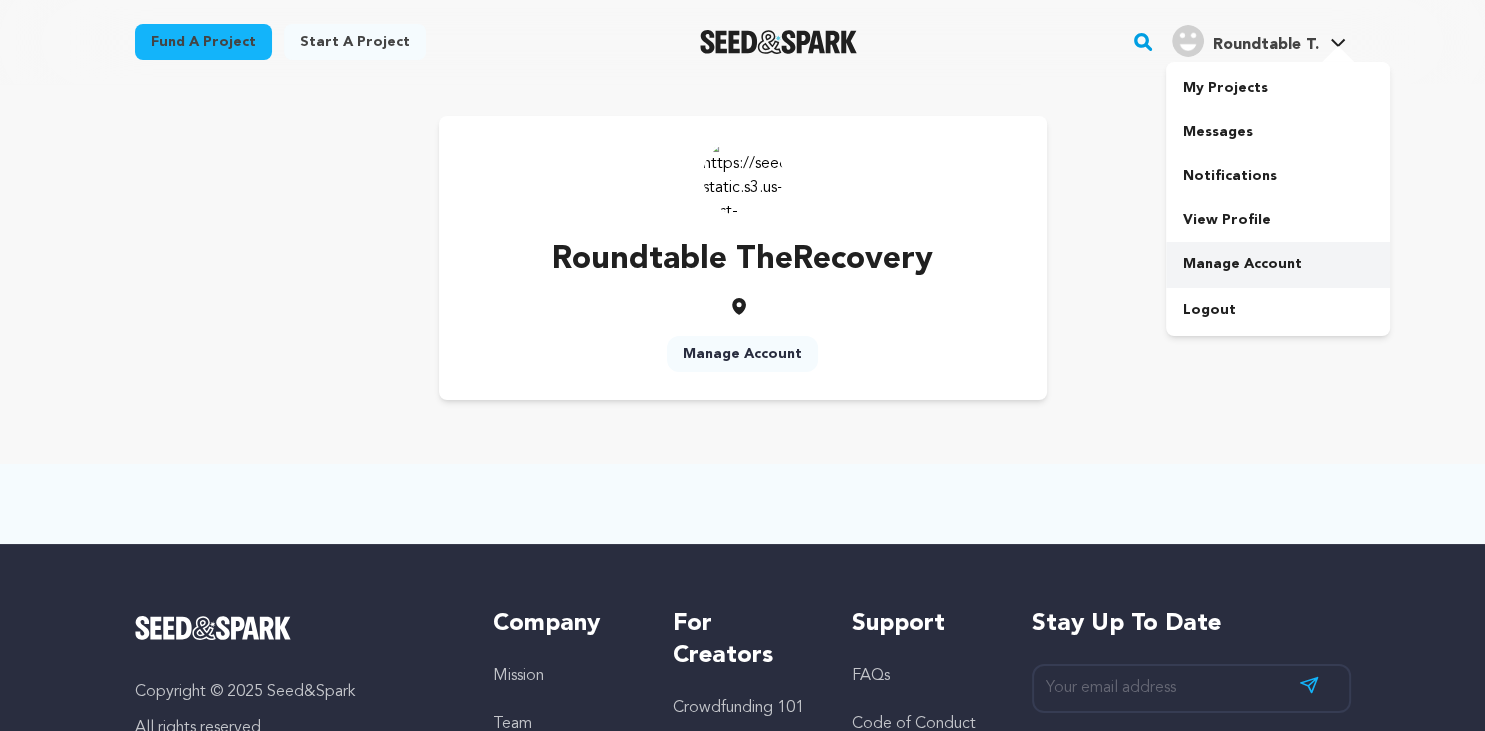 click on "Manage Account" at bounding box center (1278, 264) 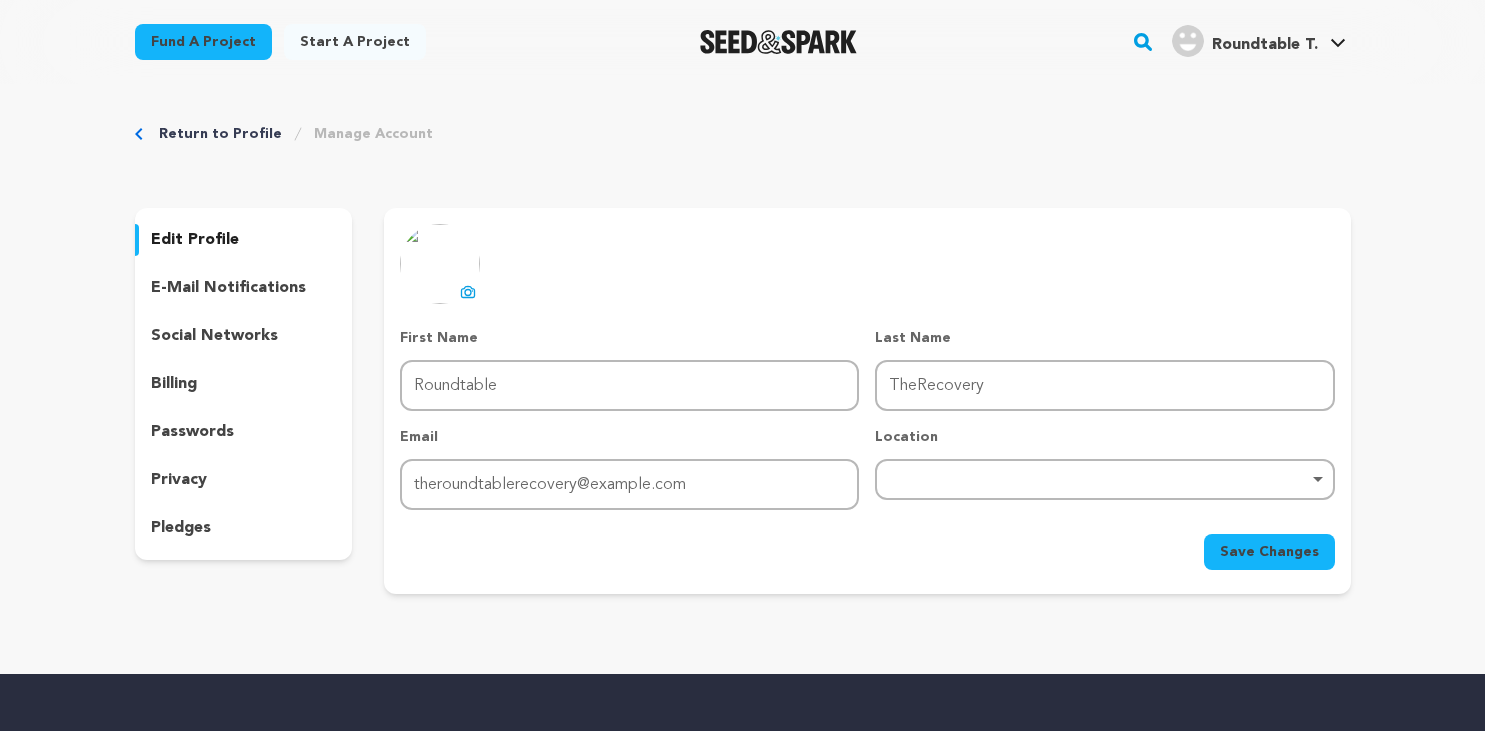 scroll, scrollTop: 0, scrollLeft: 0, axis: both 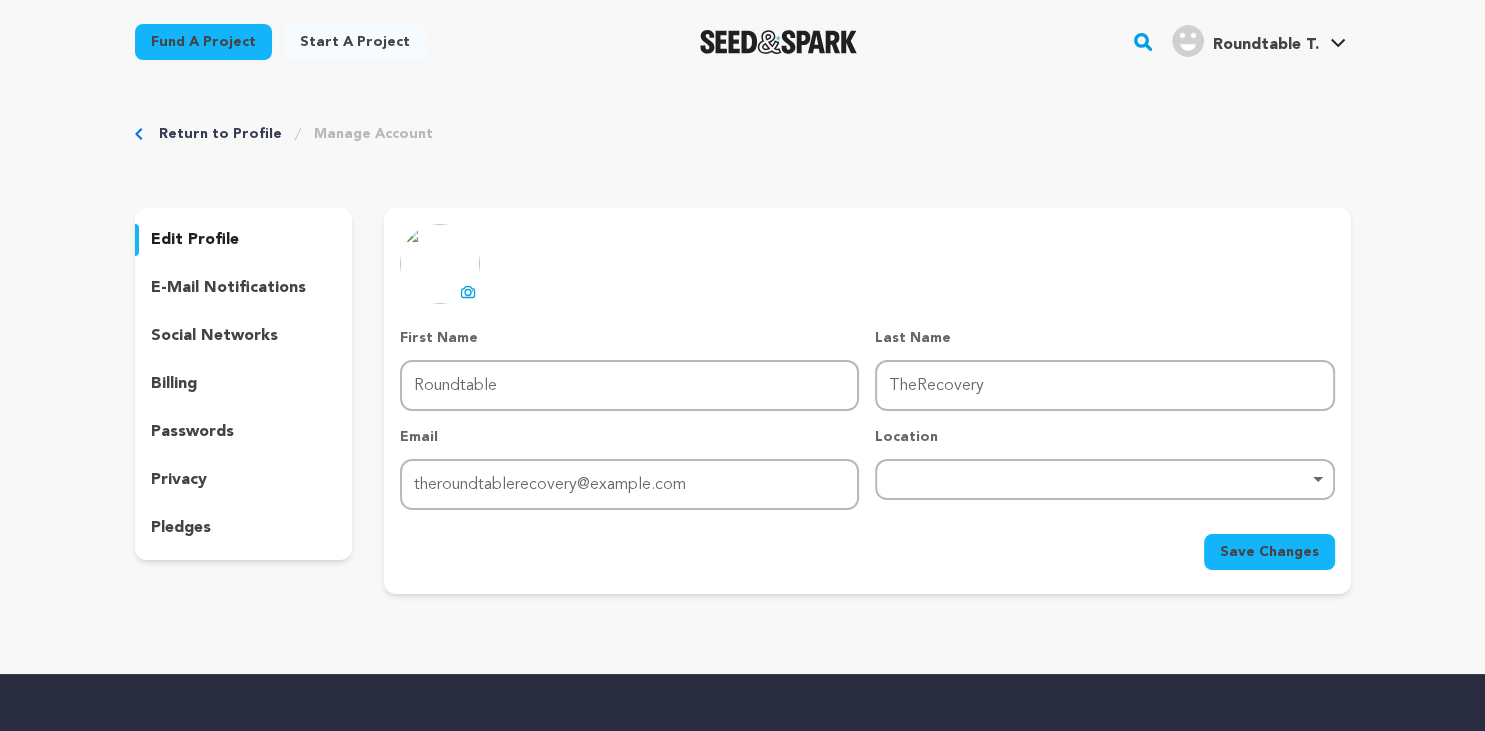 click on "Remove item" at bounding box center (1104, 479) 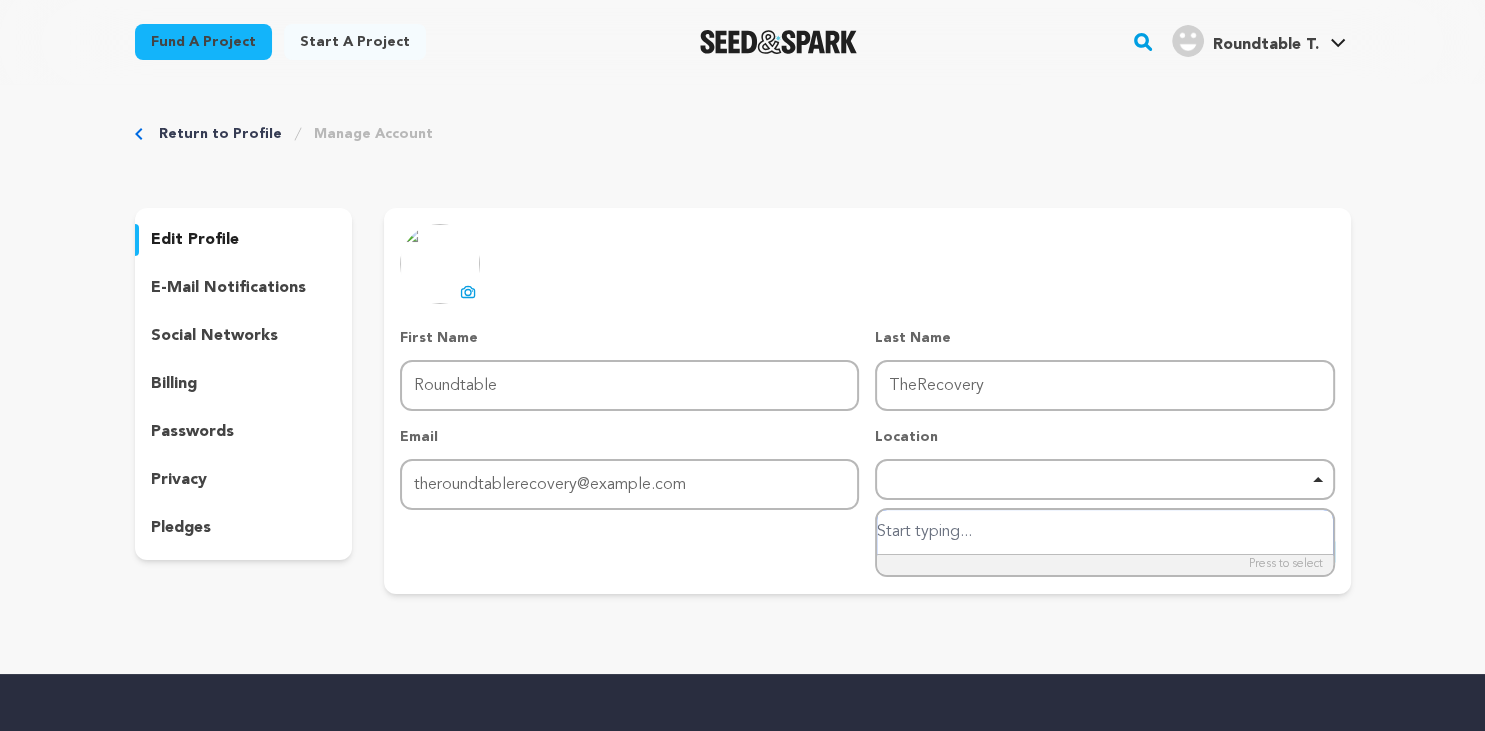 paste on "[BUILDING_NAME], [BUILDING_NAME], [CITY] [POSTAL_CODE], [COUNTRY]" 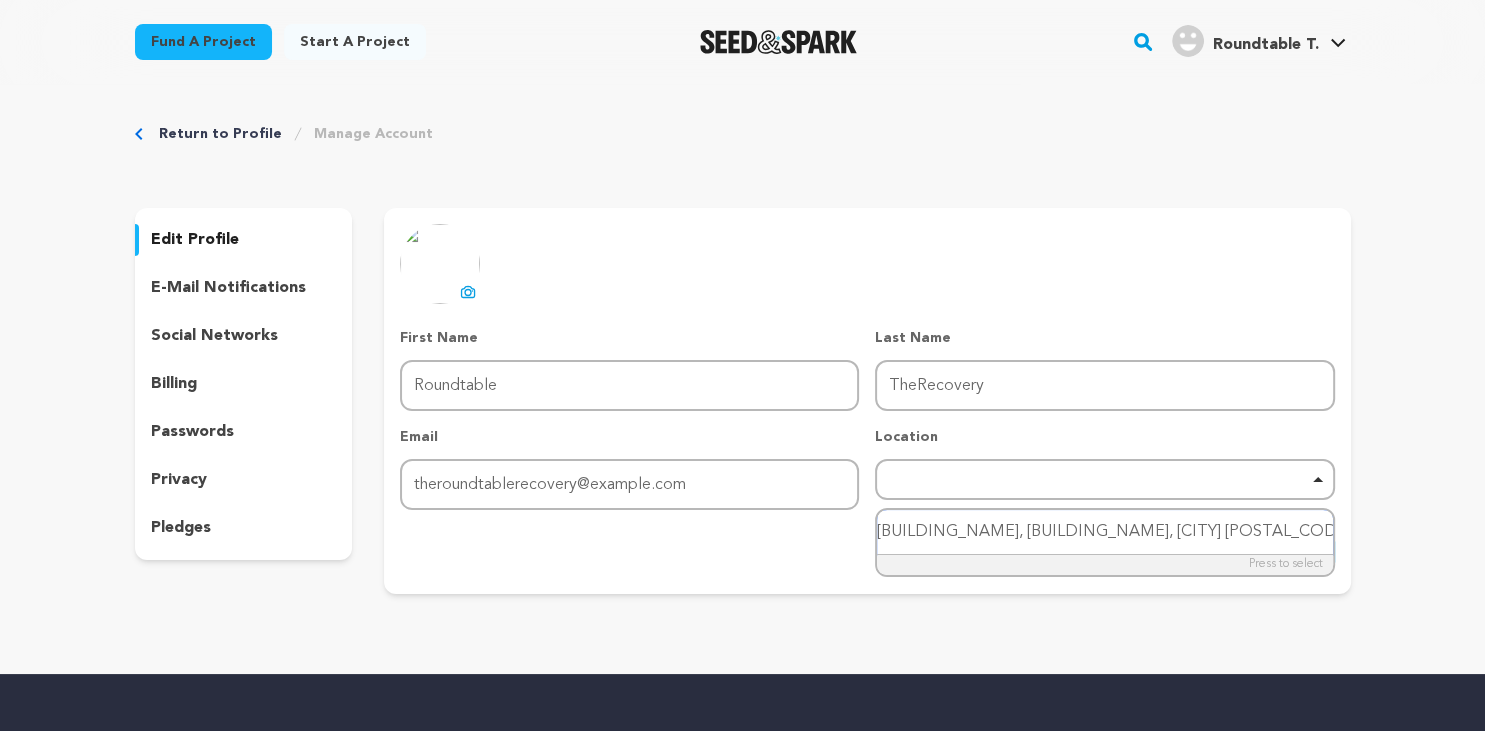 scroll, scrollTop: 0, scrollLeft: 18, axis: horizontal 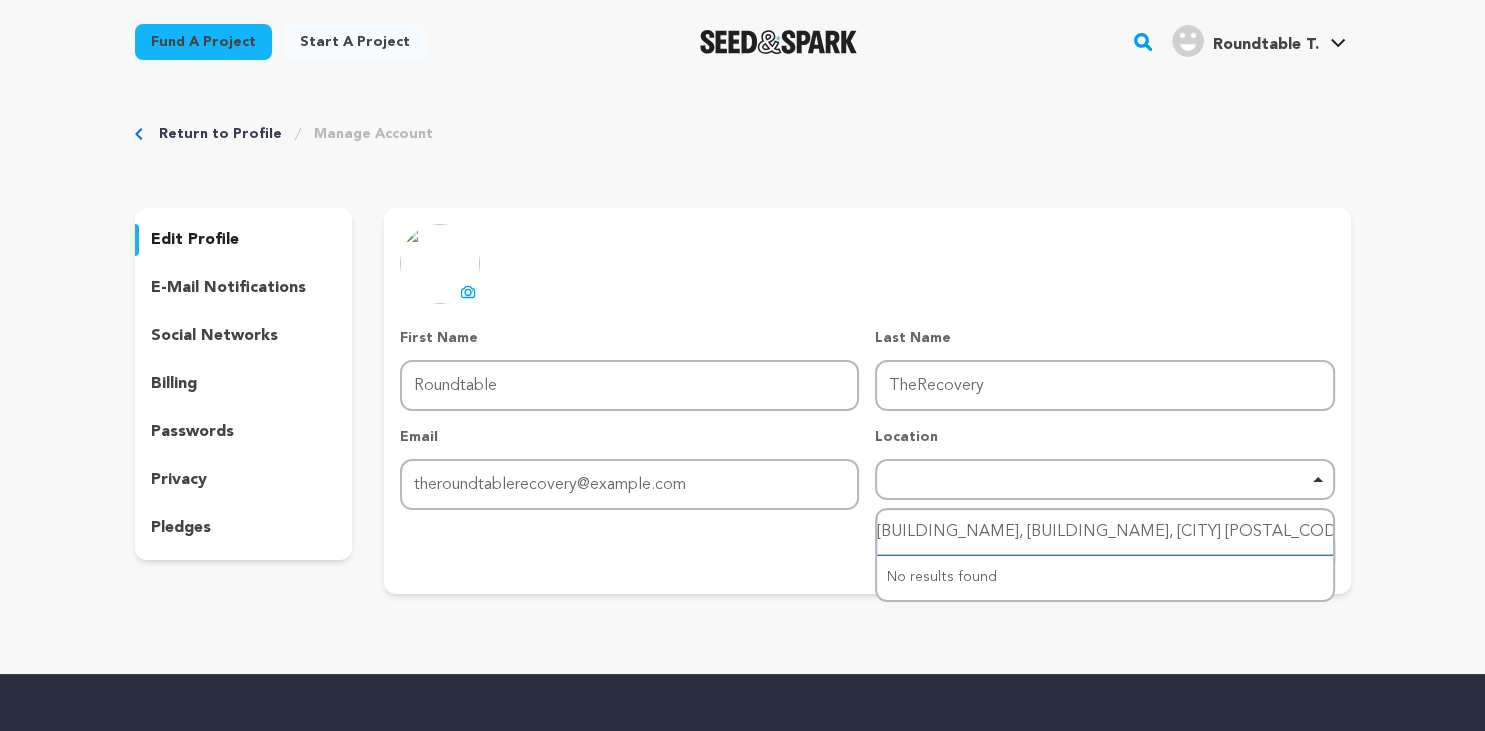 drag, startPoint x: 1086, startPoint y: 529, endPoint x: 834, endPoint y: 523, distance: 252.07141 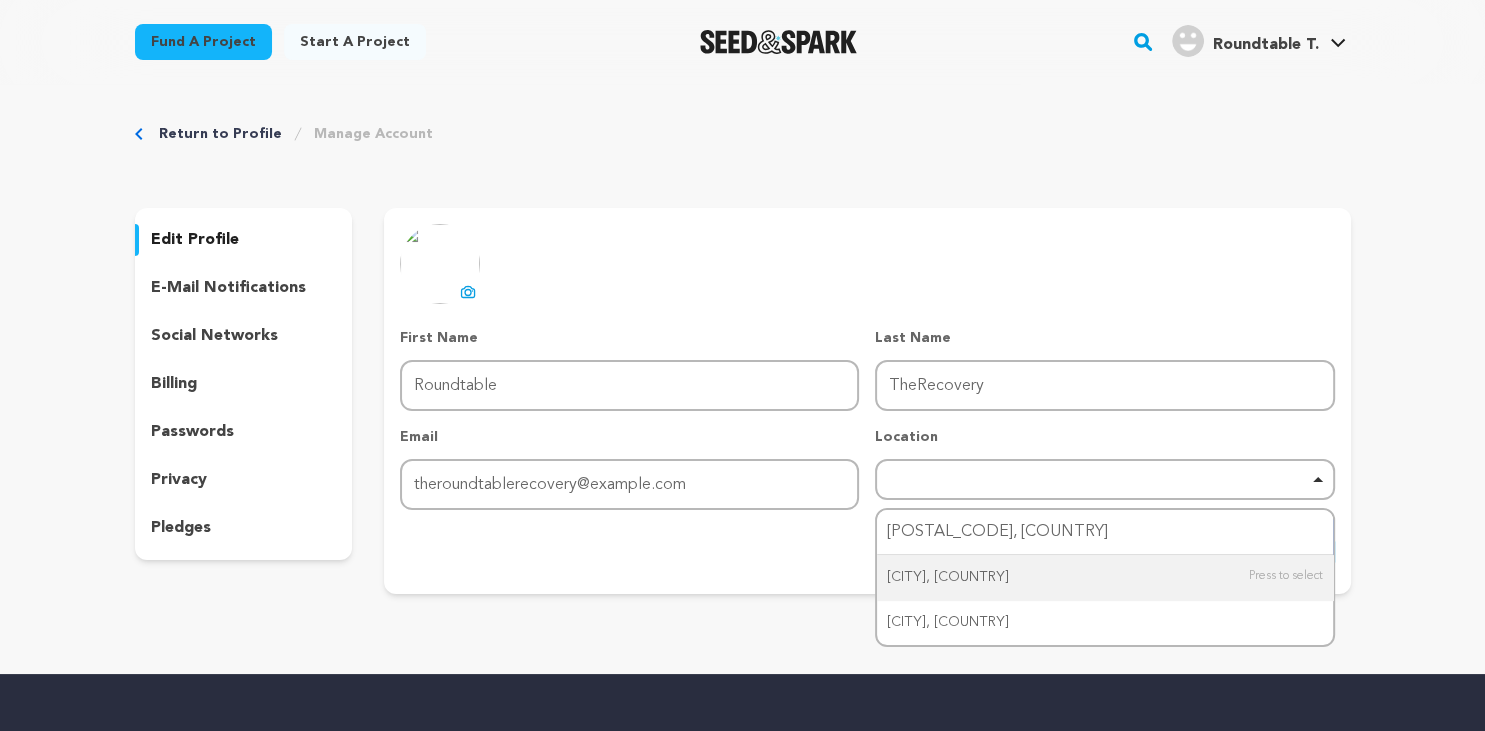 type 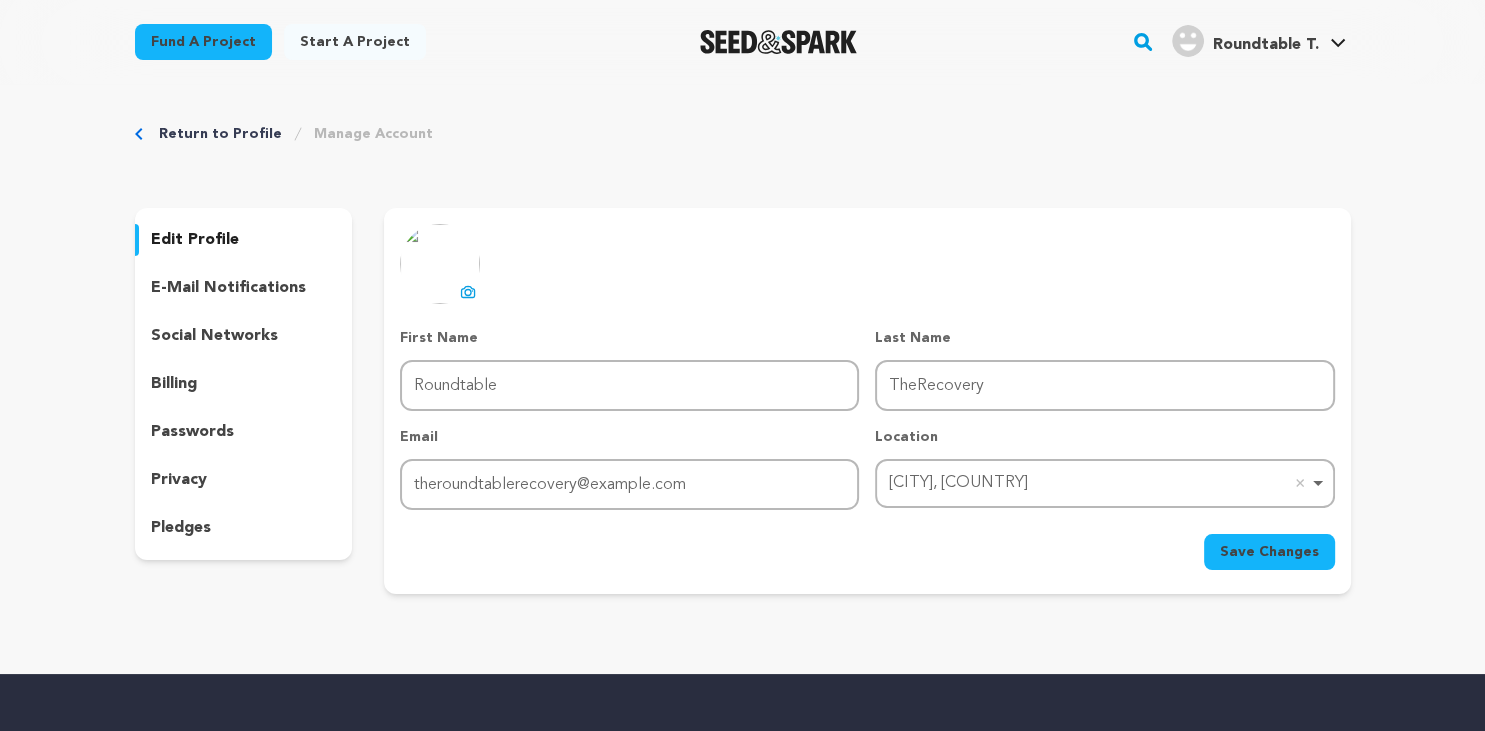 click on "Save Changes" at bounding box center [1269, 552] 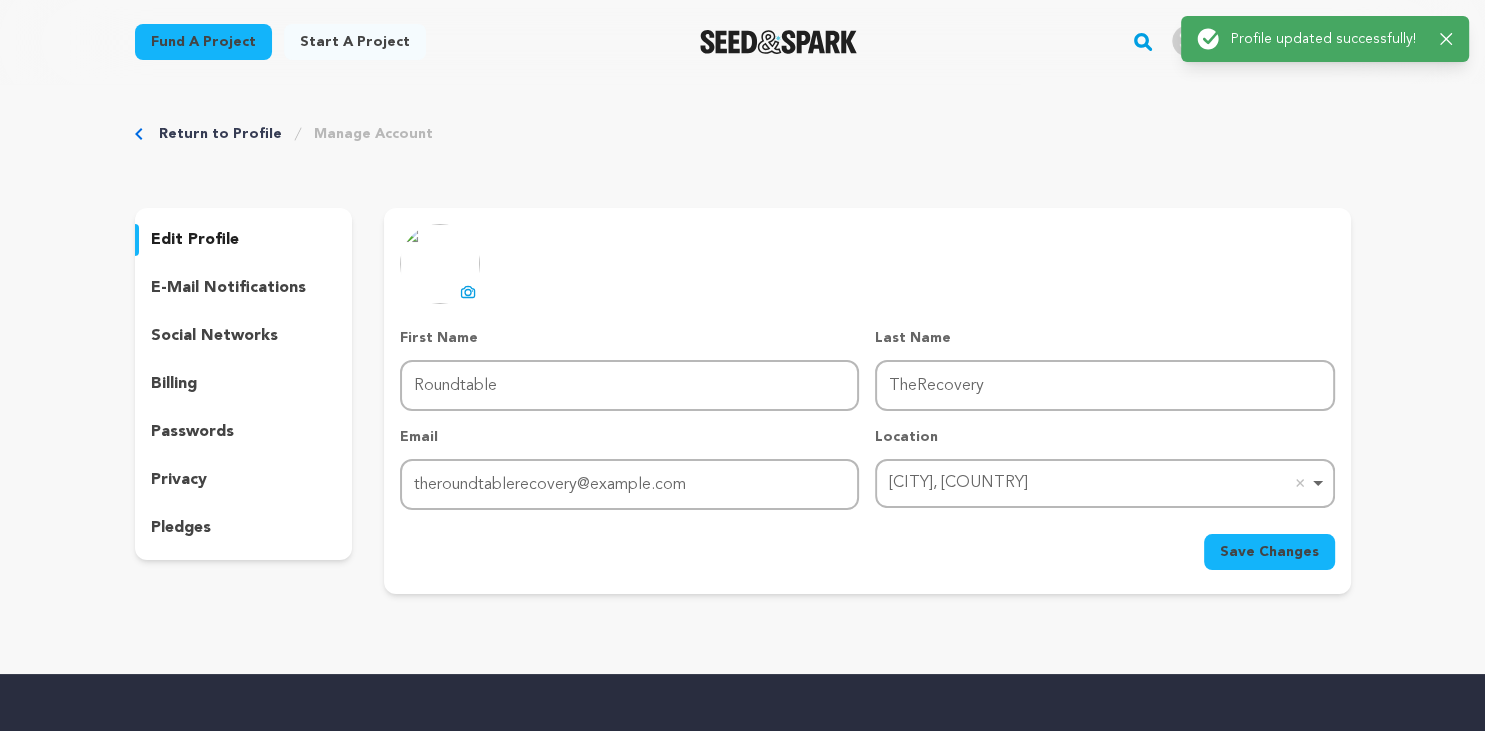 click 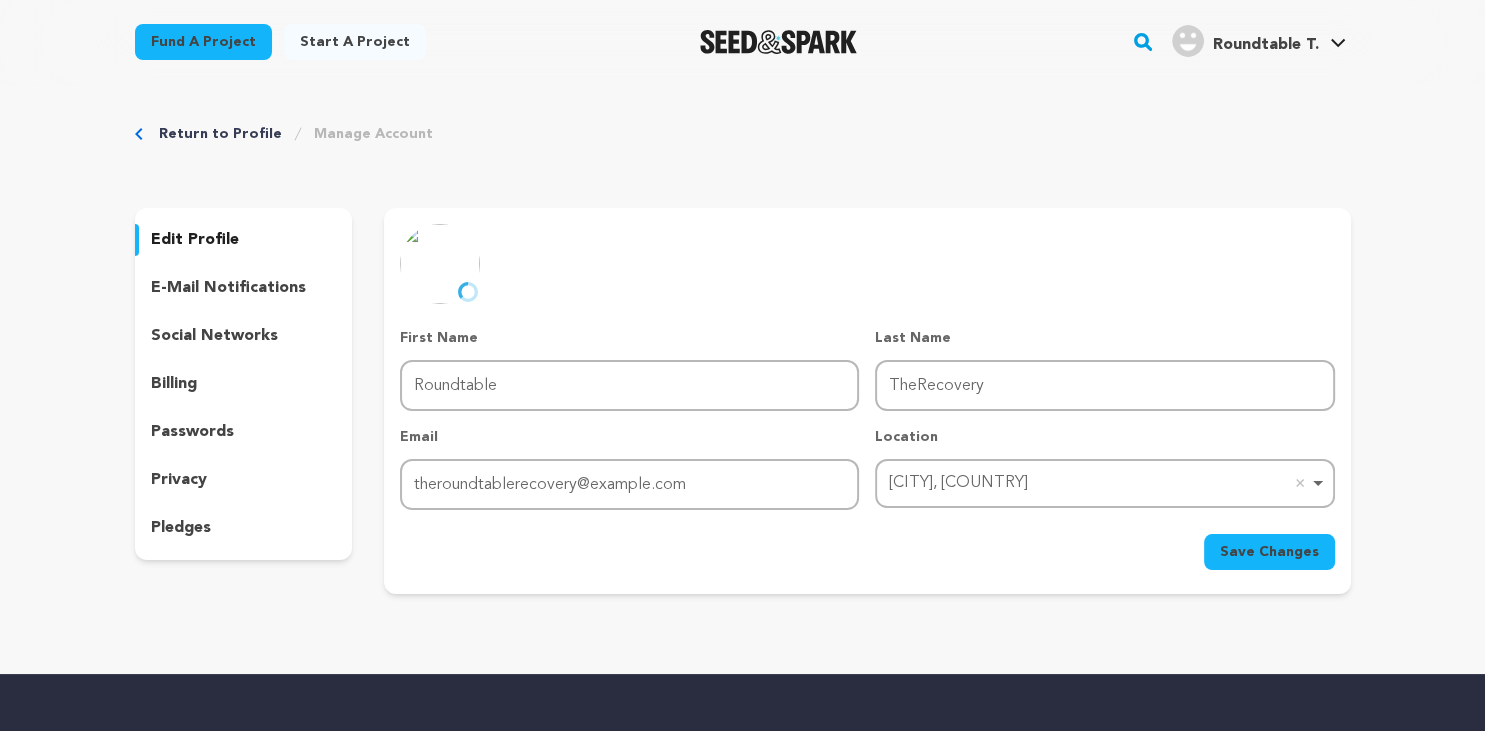 click on "Save Changes" at bounding box center [1269, 552] 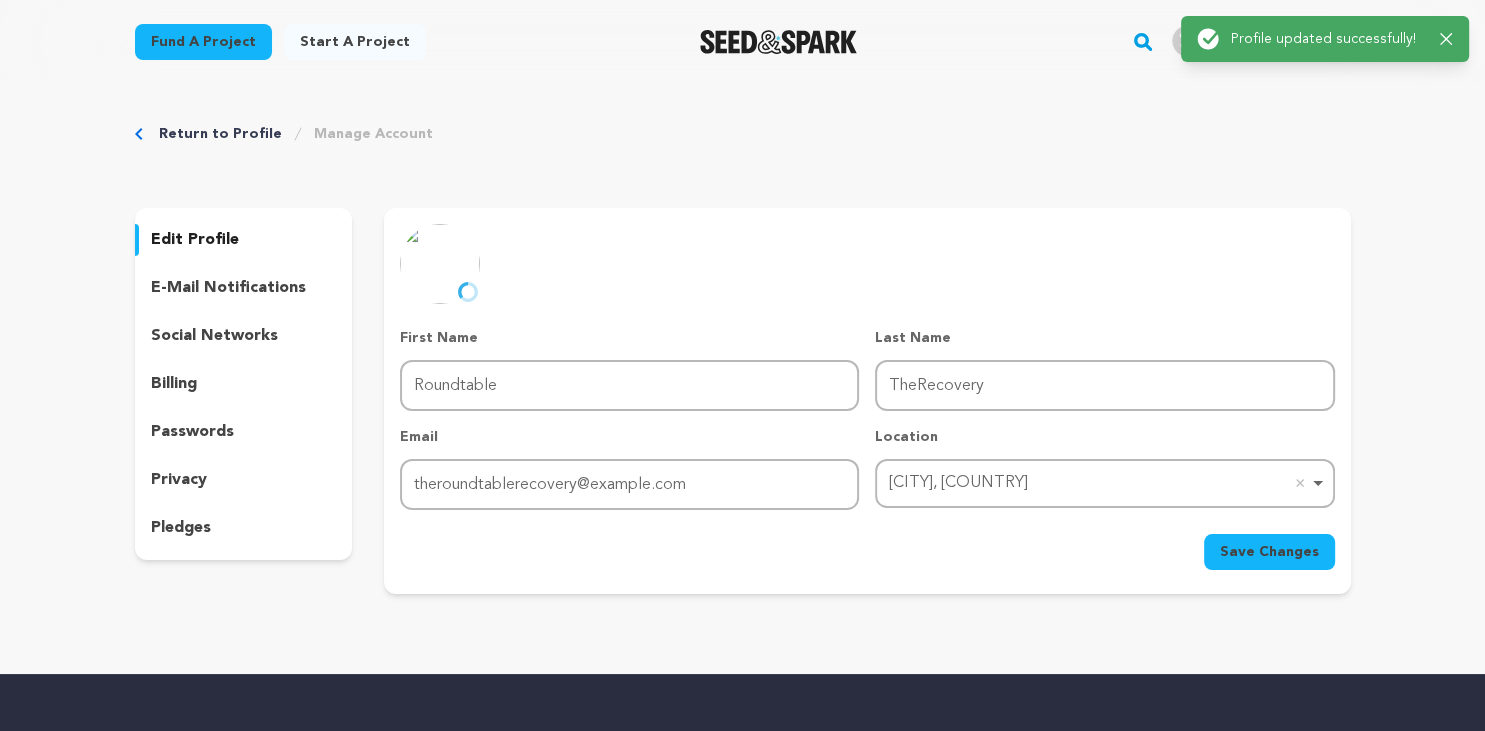 click 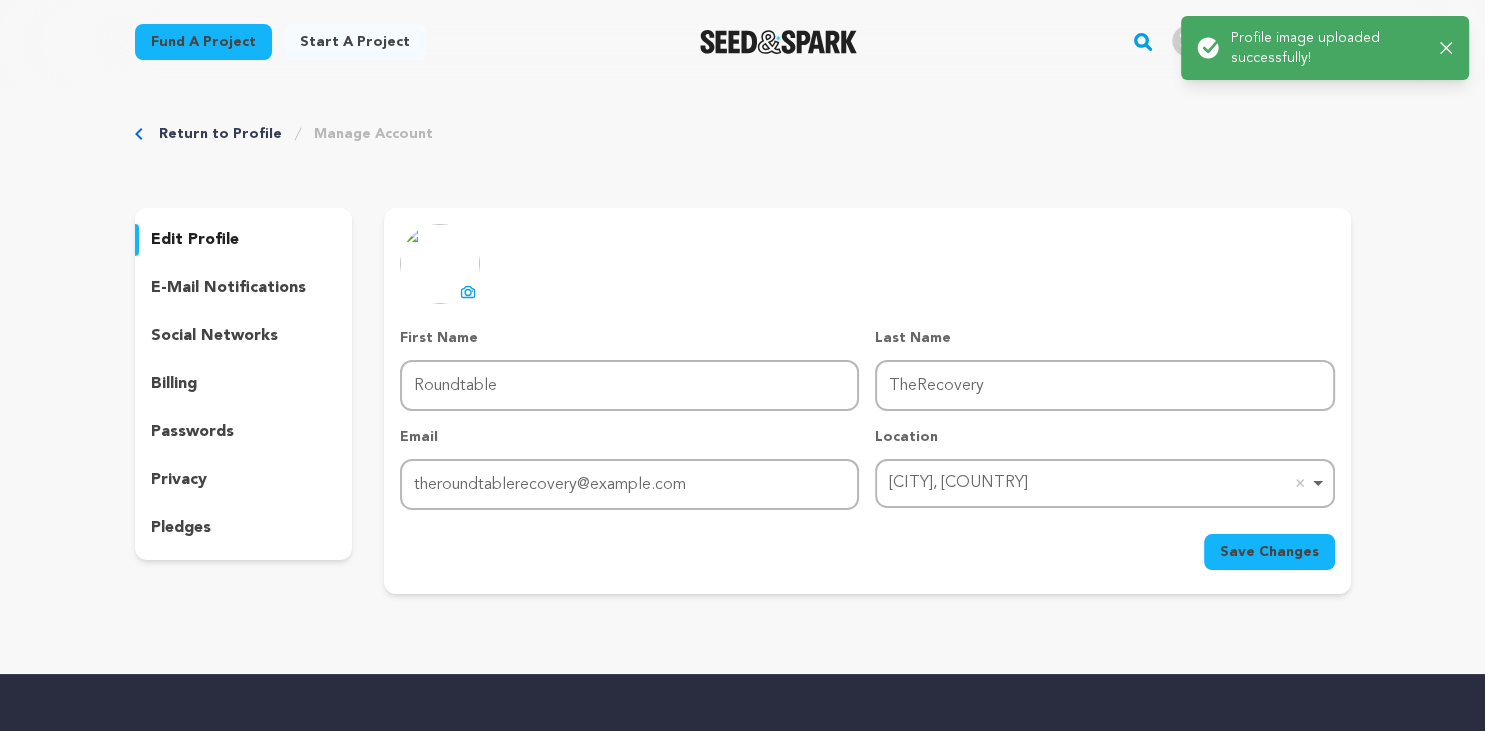 click on "Success:
Info:
Warning:
Error:
Profile image uploaded successfully!
Close notification" at bounding box center [1325, 48] 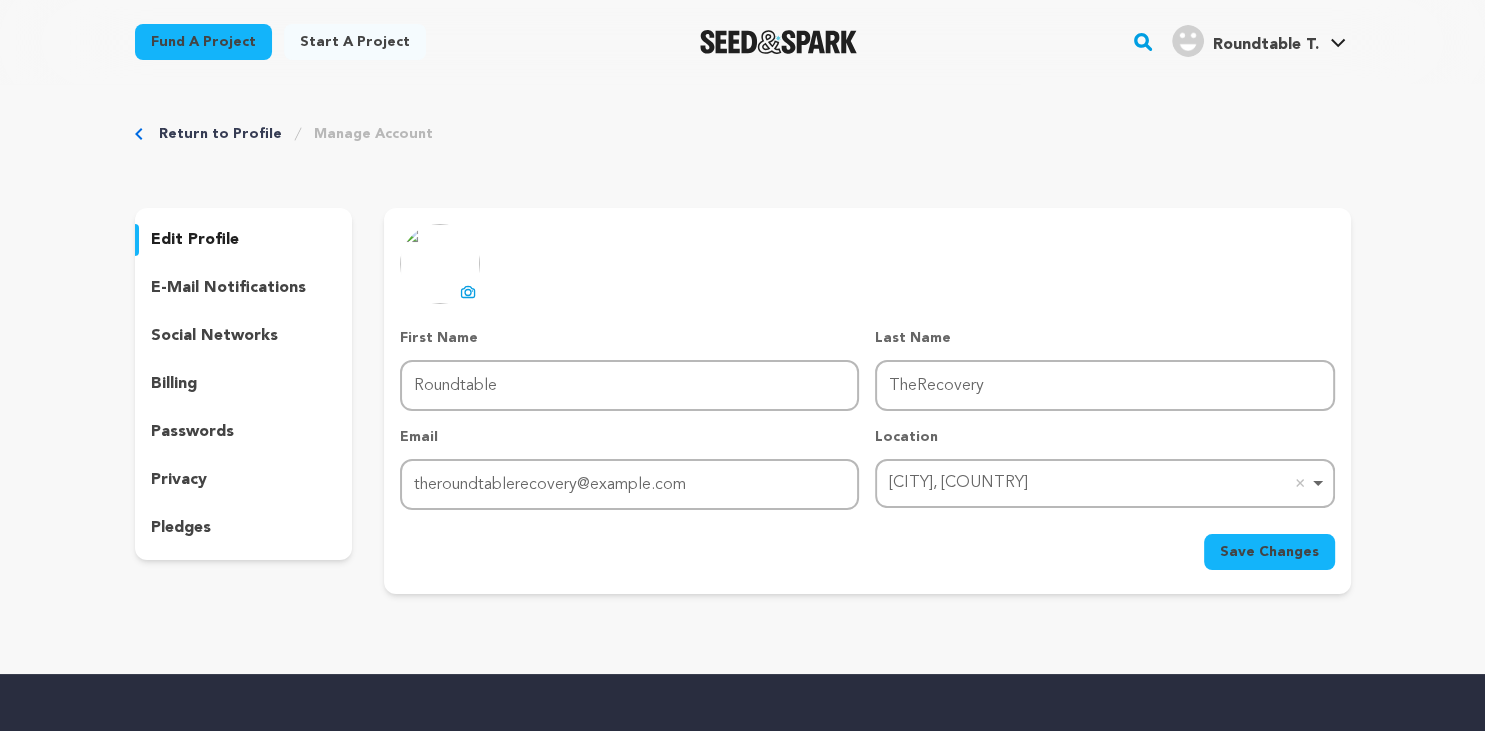 click on "Roundtable T." at bounding box center [1265, 45] 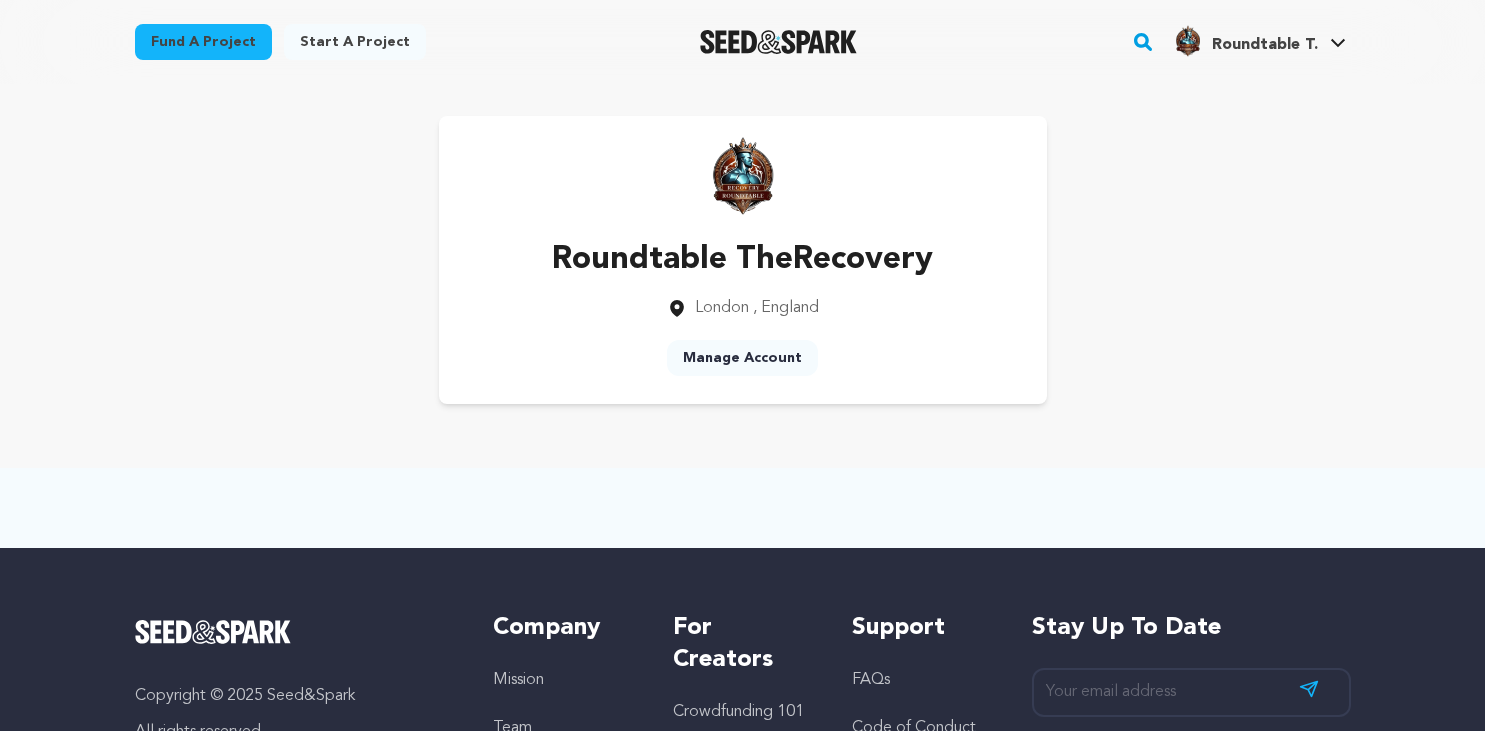 scroll, scrollTop: 0, scrollLeft: 0, axis: both 